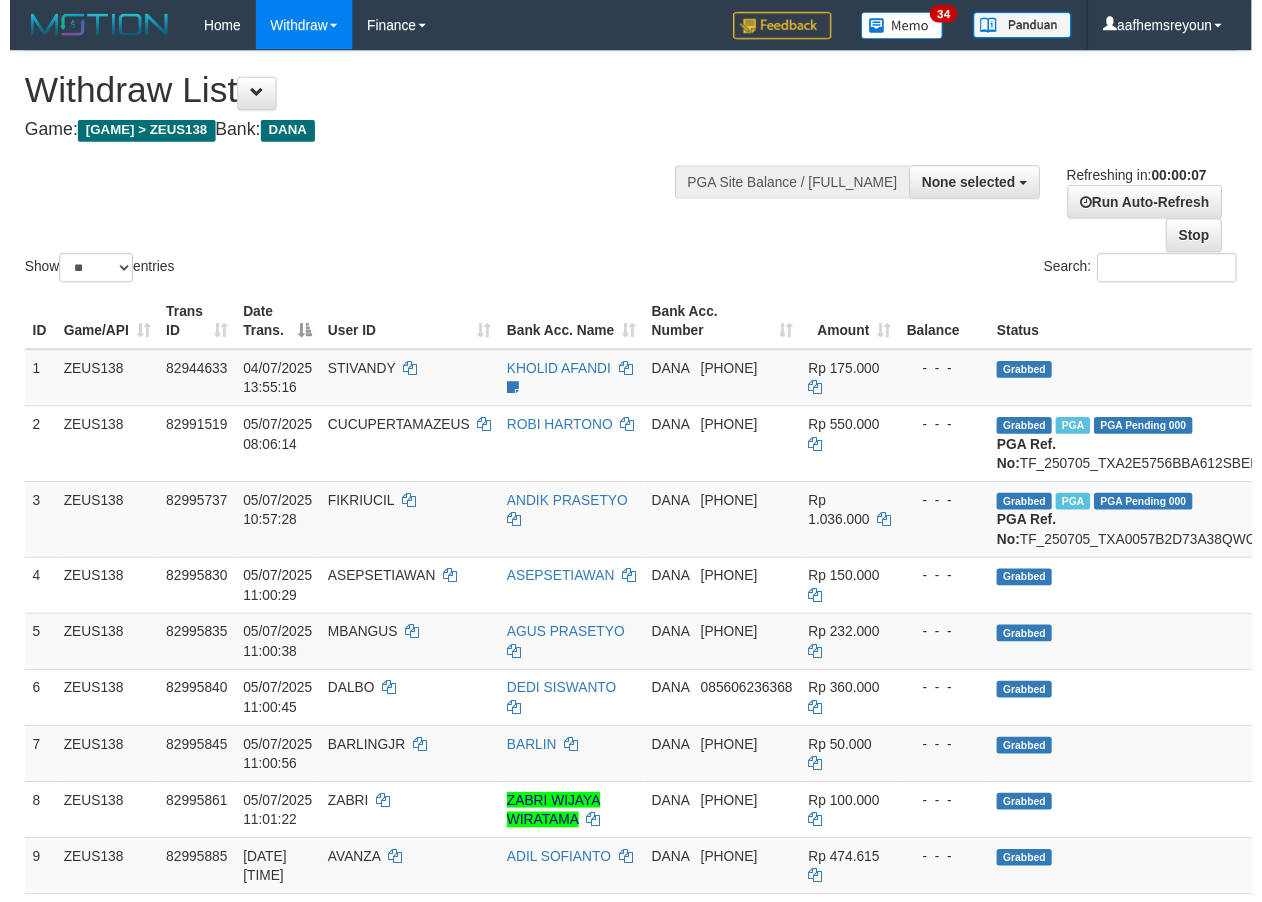 scroll, scrollTop: 0, scrollLeft: 0, axis: both 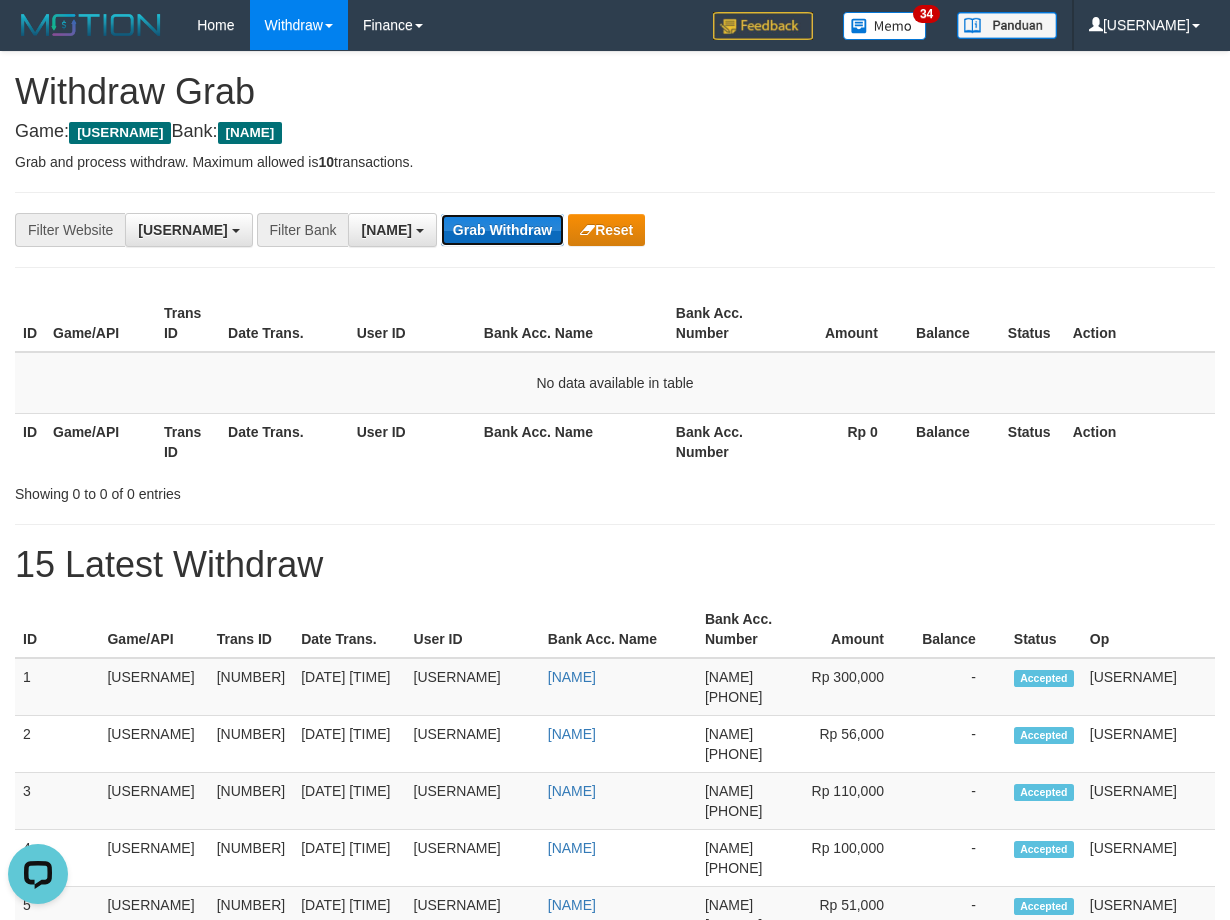 click on "Grab Withdraw" at bounding box center [502, 230] 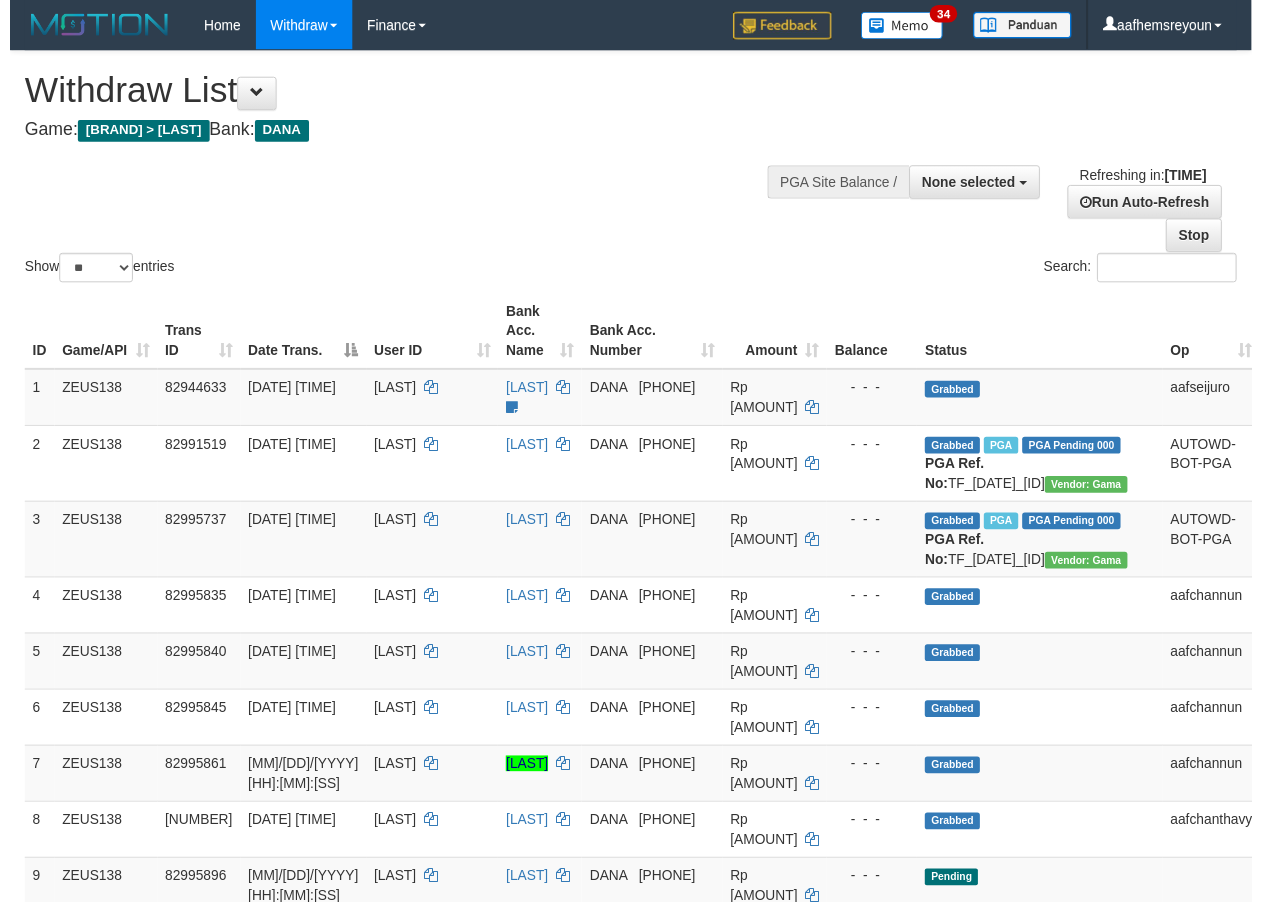 scroll, scrollTop: 0, scrollLeft: 0, axis: both 